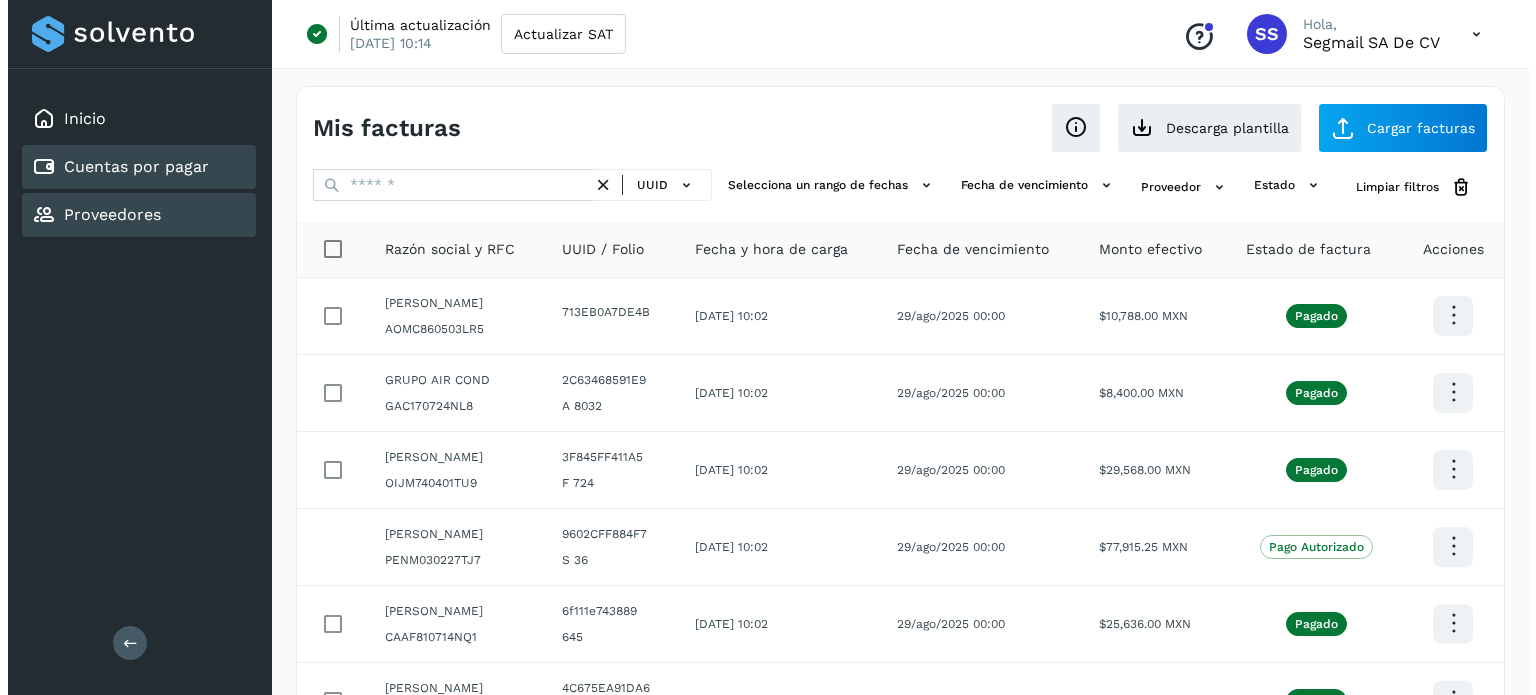 scroll, scrollTop: 0, scrollLeft: 0, axis: both 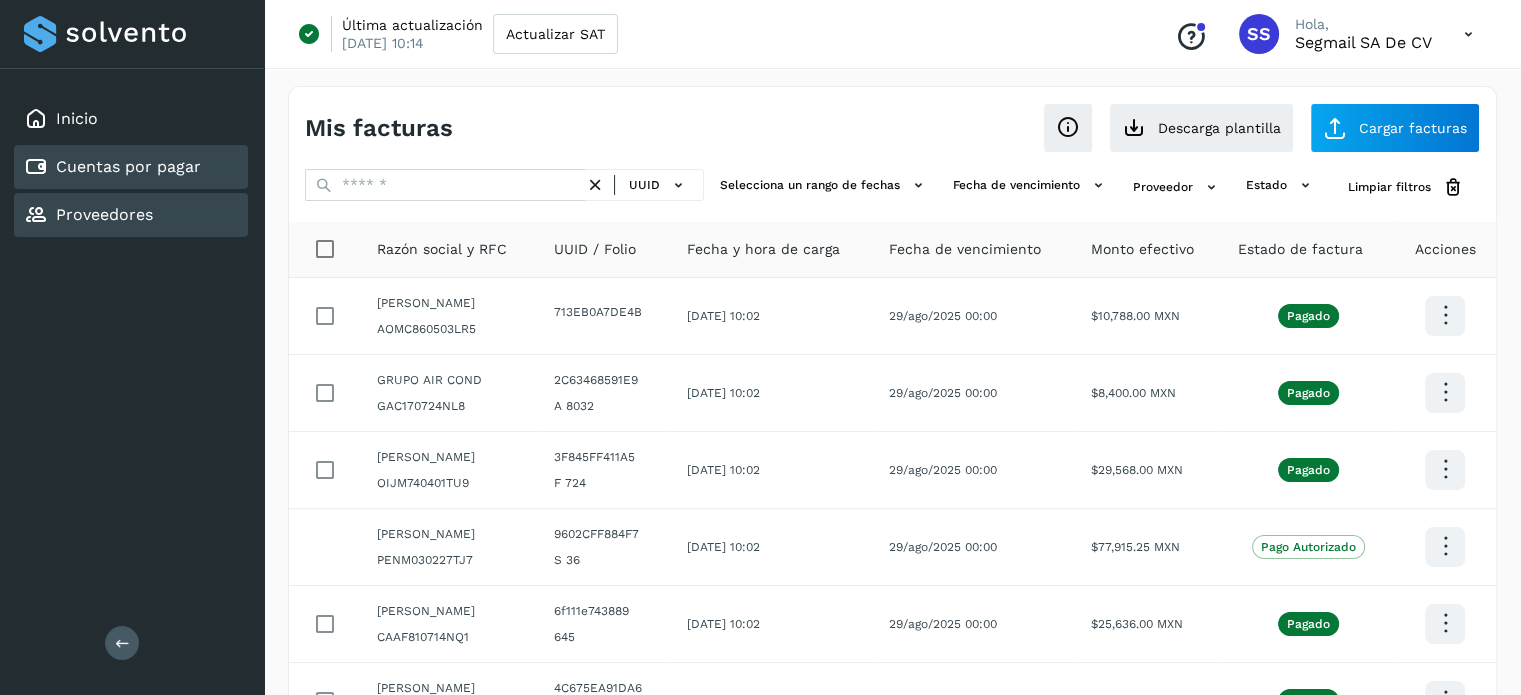 click on "Proveedores" 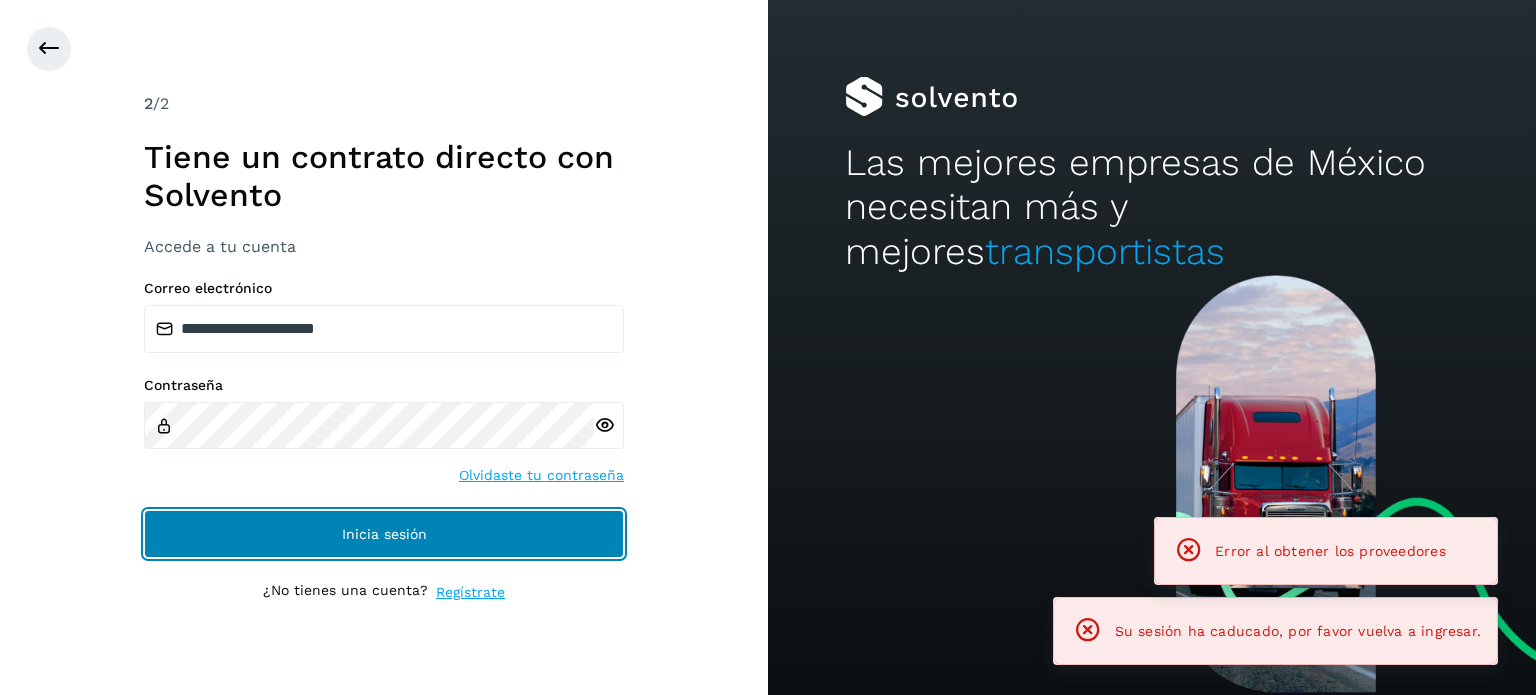 click on "Inicia sesión" 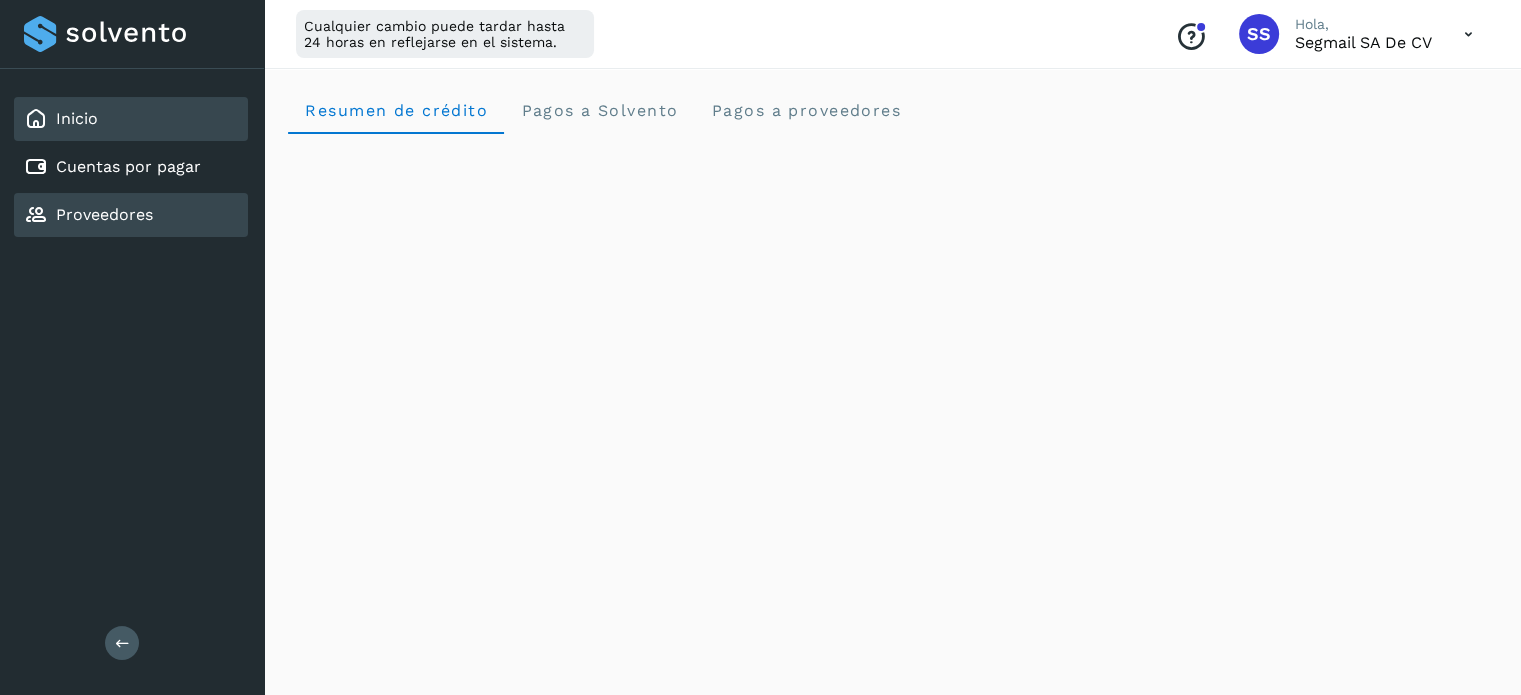 click on "Proveedores" at bounding box center (104, 214) 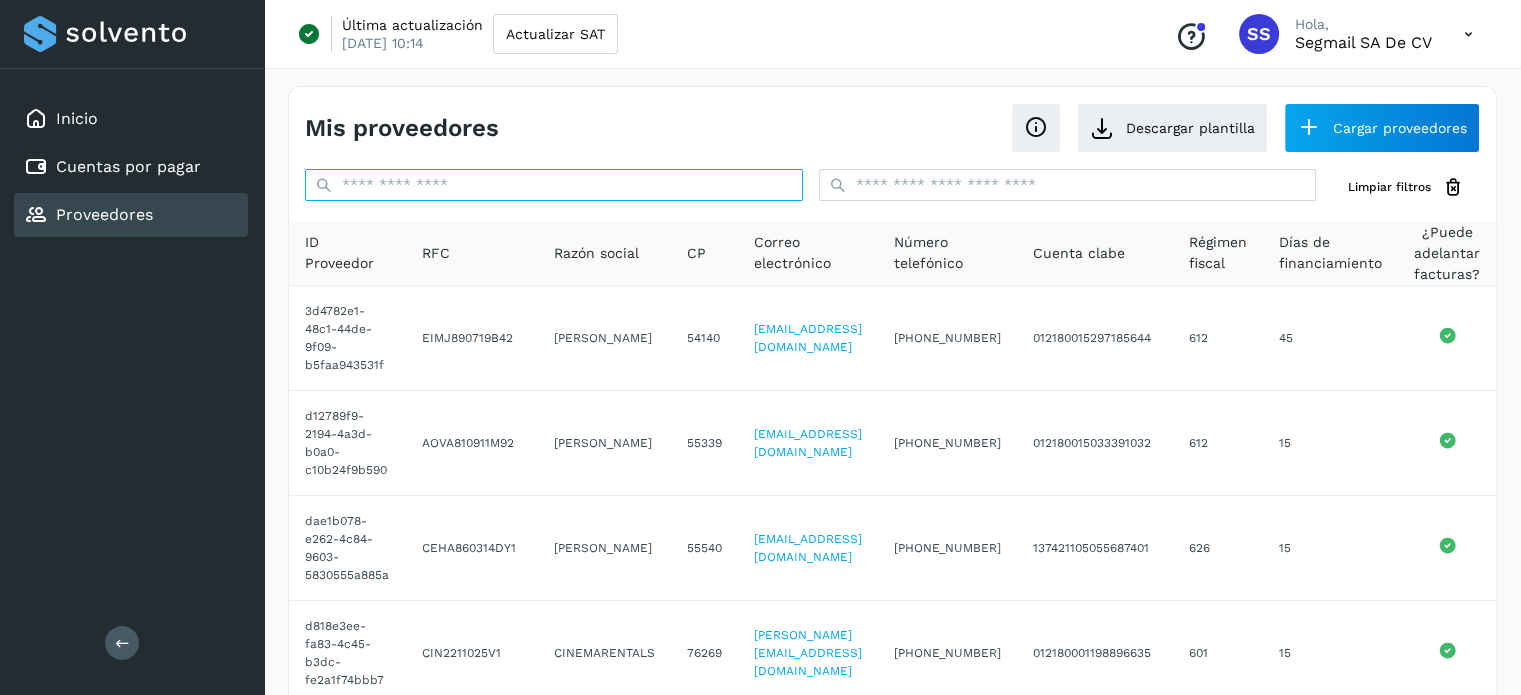click at bounding box center [554, 185] 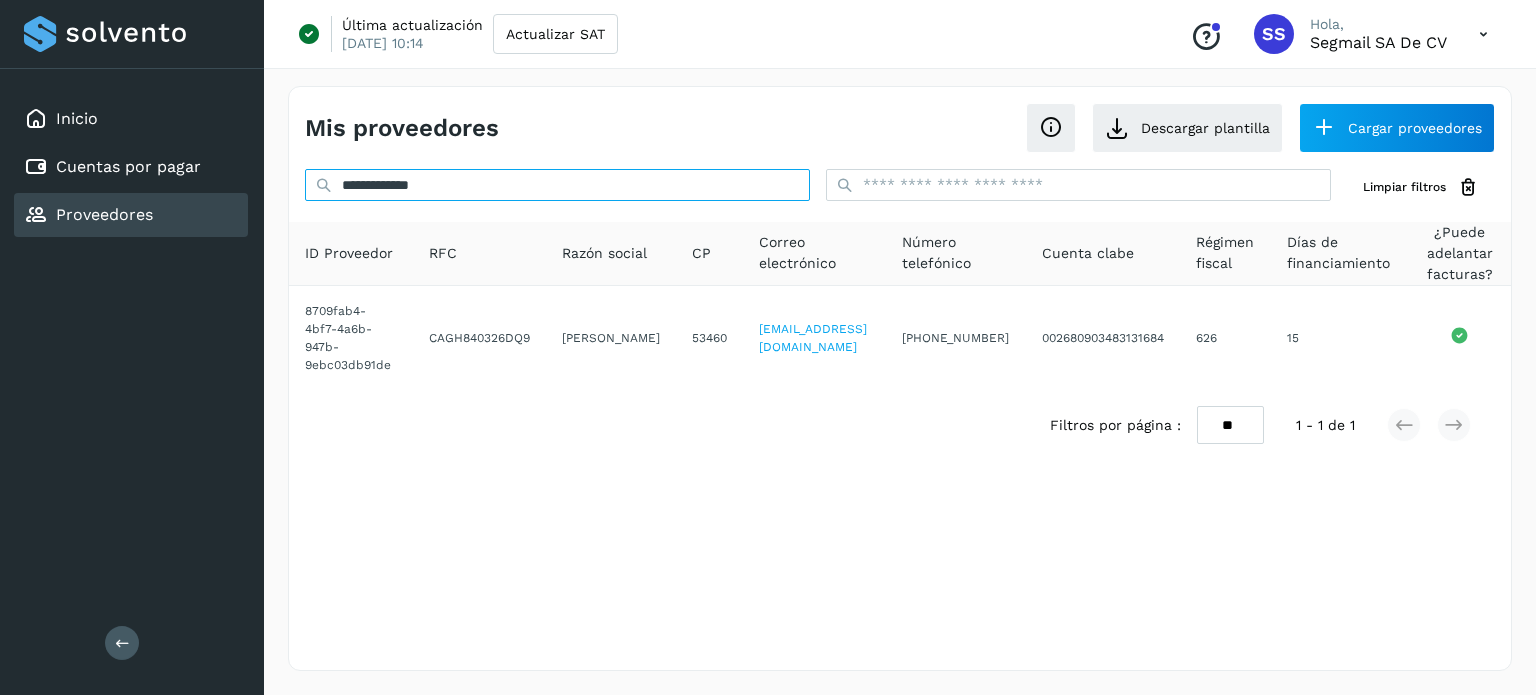 drag, startPoint x: 485, startPoint y: 173, endPoint x: 289, endPoint y: 207, distance: 198.92712 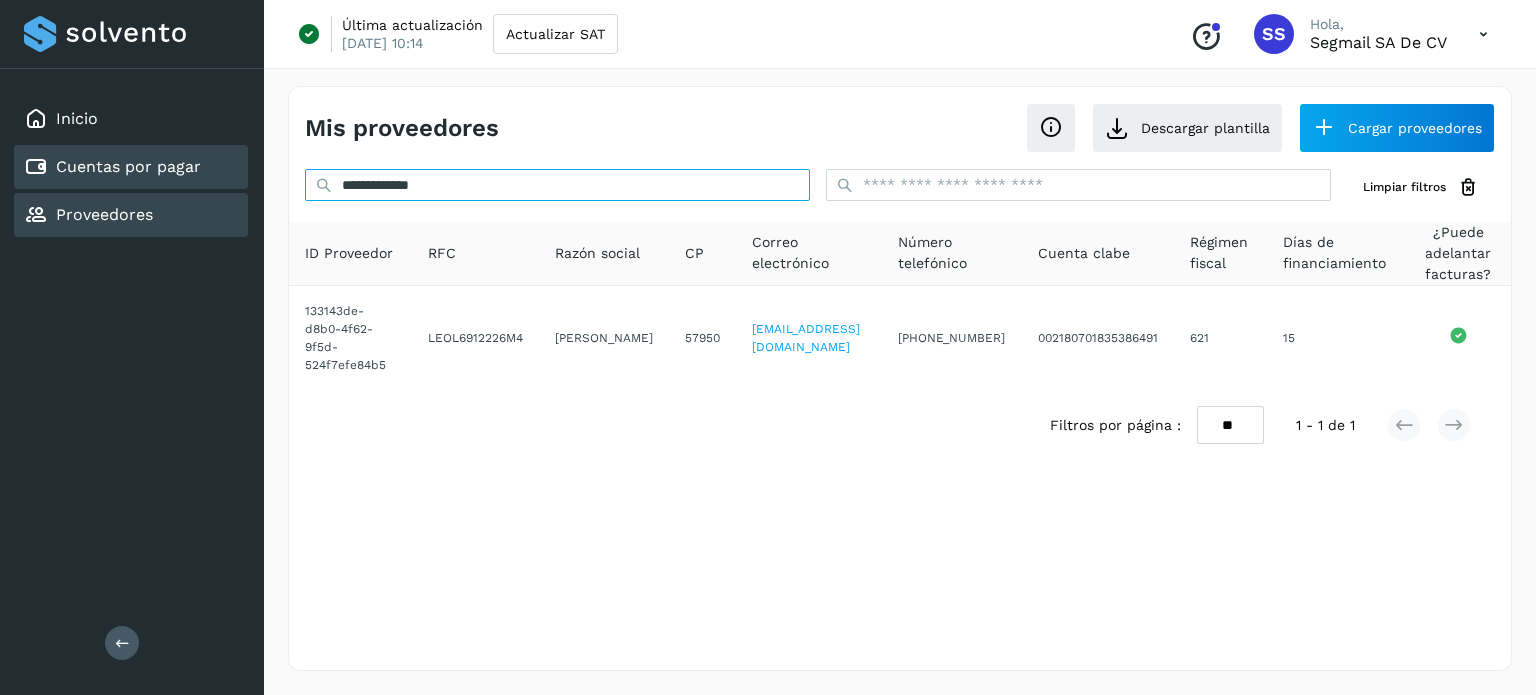 drag, startPoint x: 784, startPoint y: 179, endPoint x: 208, endPoint y: 187, distance: 576.05554 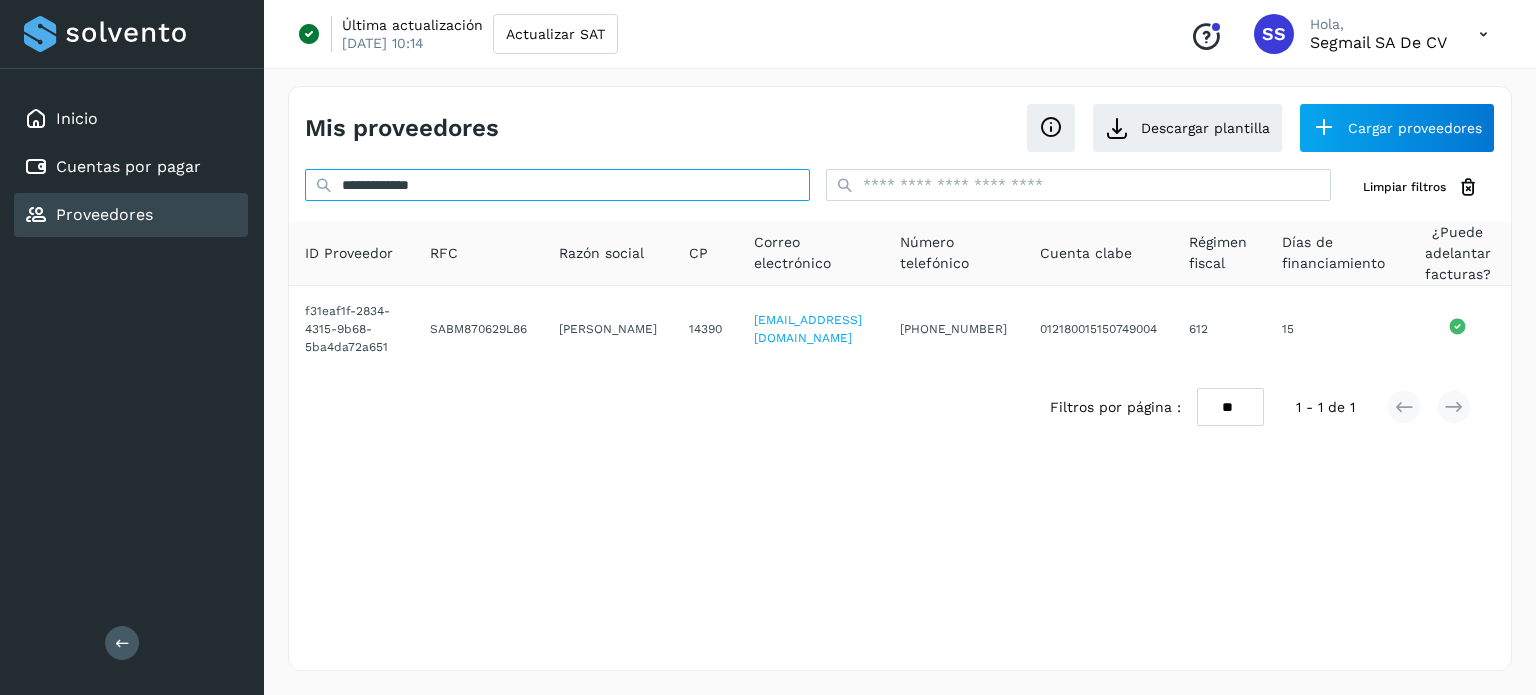 drag, startPoint x: 624, startPoint y: 179, endPoint x: 266, endPoint y: 230, distance: 361.61444 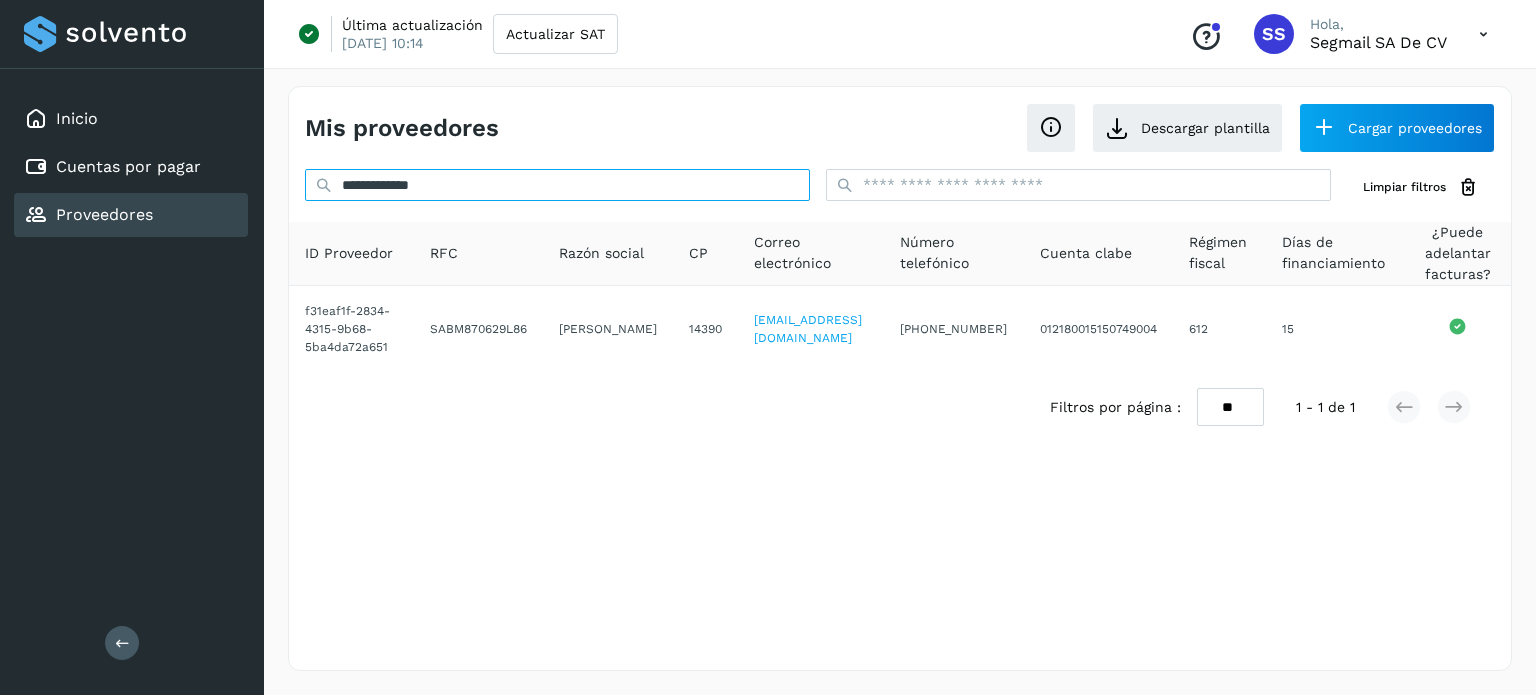 paste 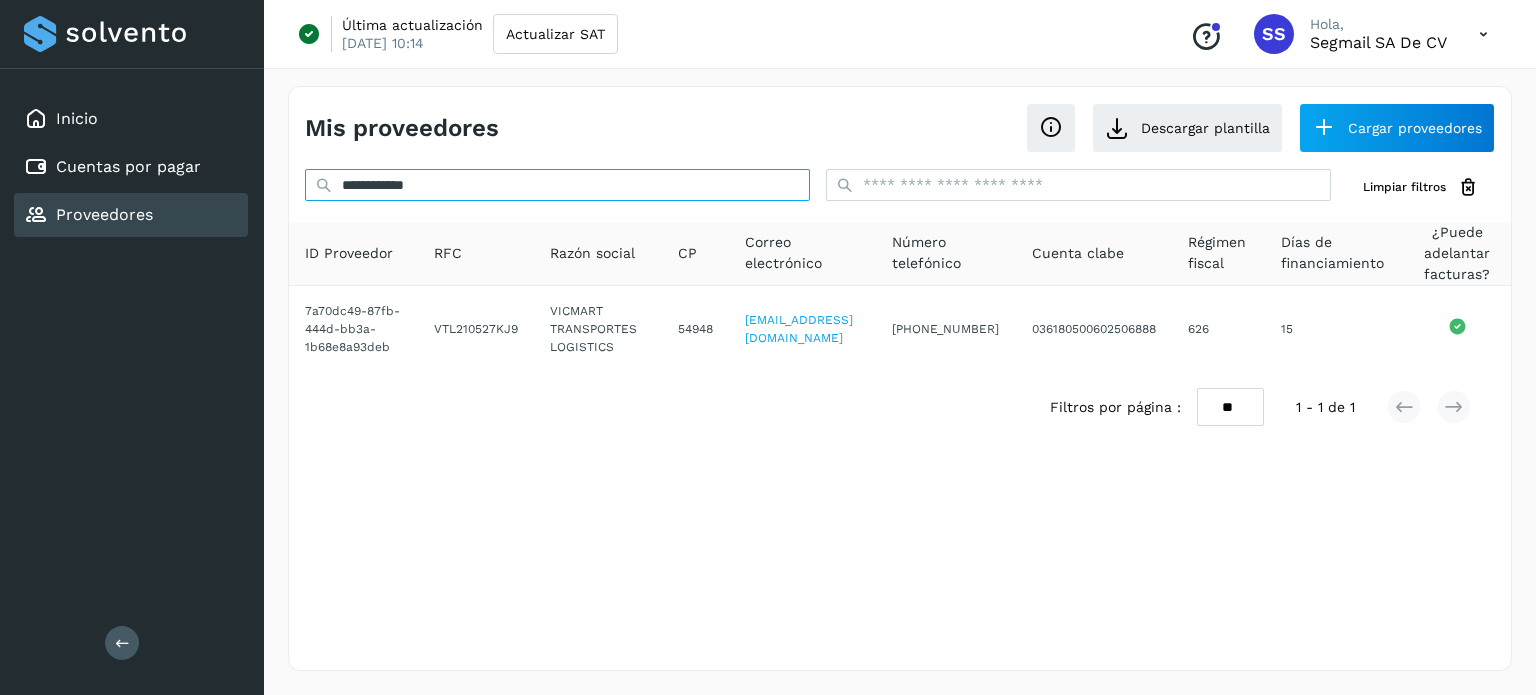 drag, startPoint x: 586, startPoint y: 181, endPoint x: 170, endPoint y: 200, distance: 416.43365 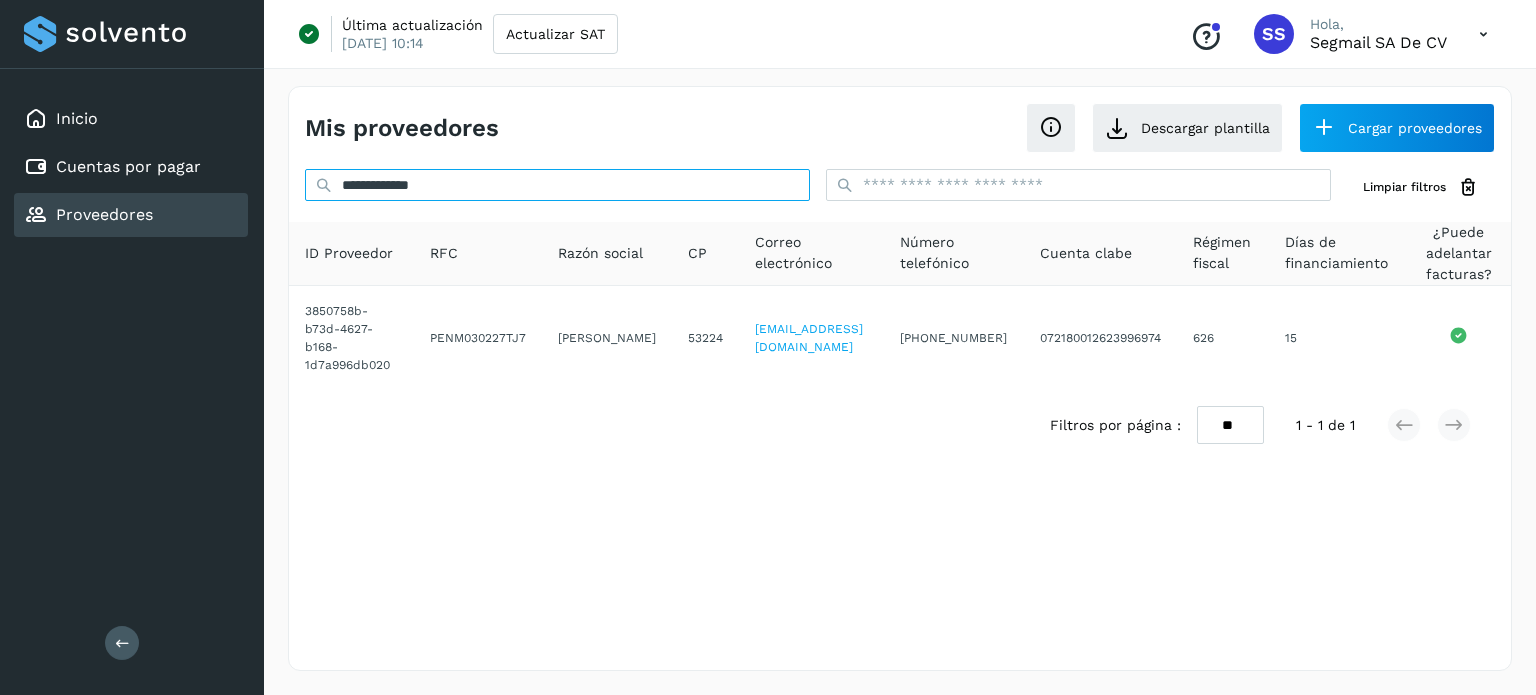 drag, startPoint x: 605, startPoint y: 181, endPoint x: 272, endPoint y: 218, distance: 335.04926 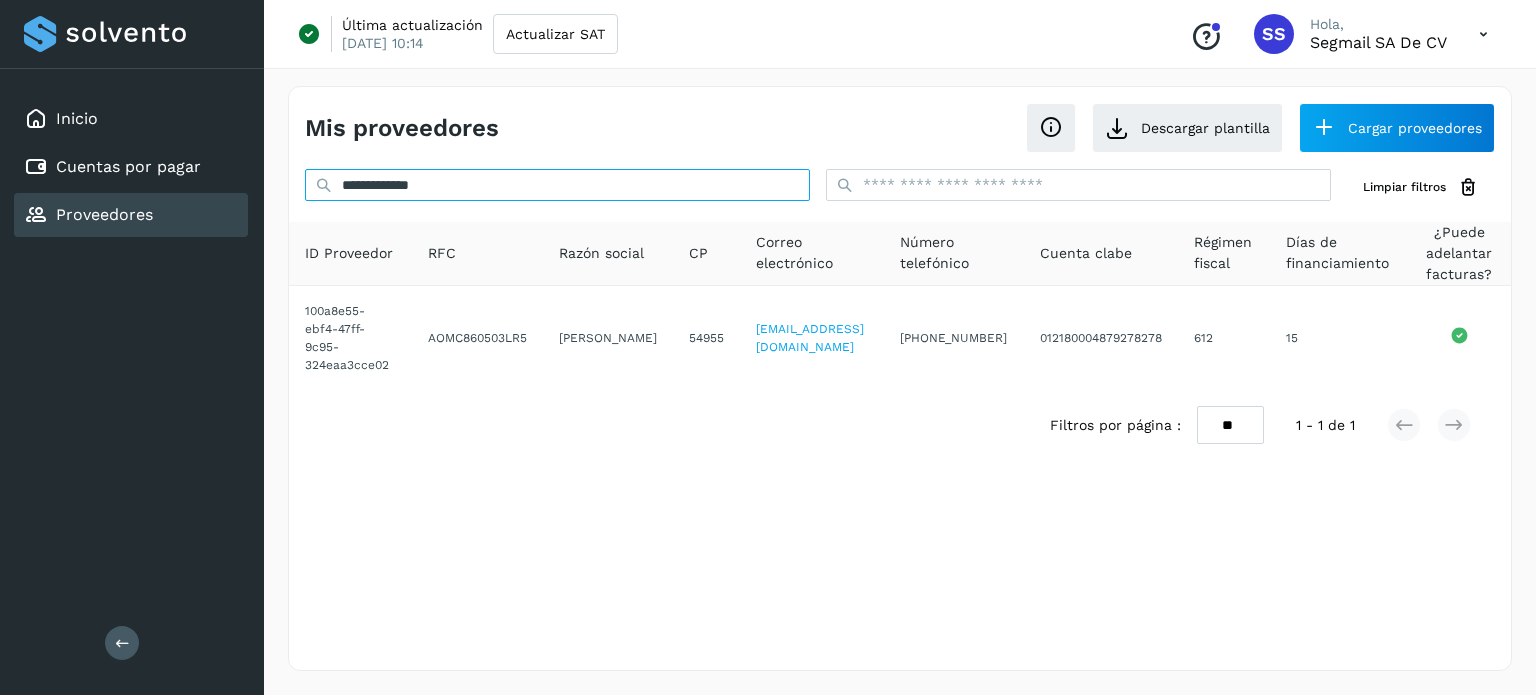 drag, startPoint x: 659, startPoint y: 194, endPoint x: 273, endPoint y: 203, distance: 386.10492 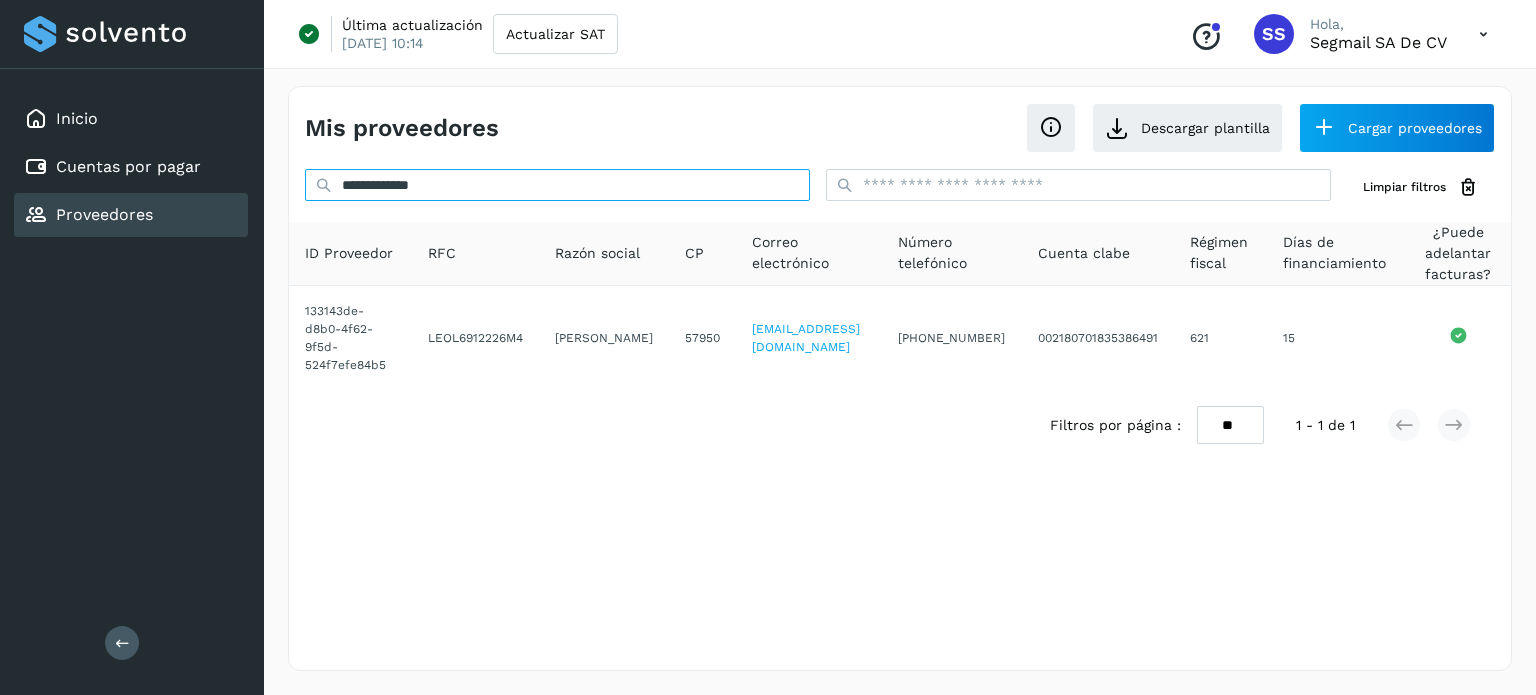 drag, startPoint x: 552, startPoint y: 188, endPoint x: 290, endPoint y: 189, distance: 262.00192 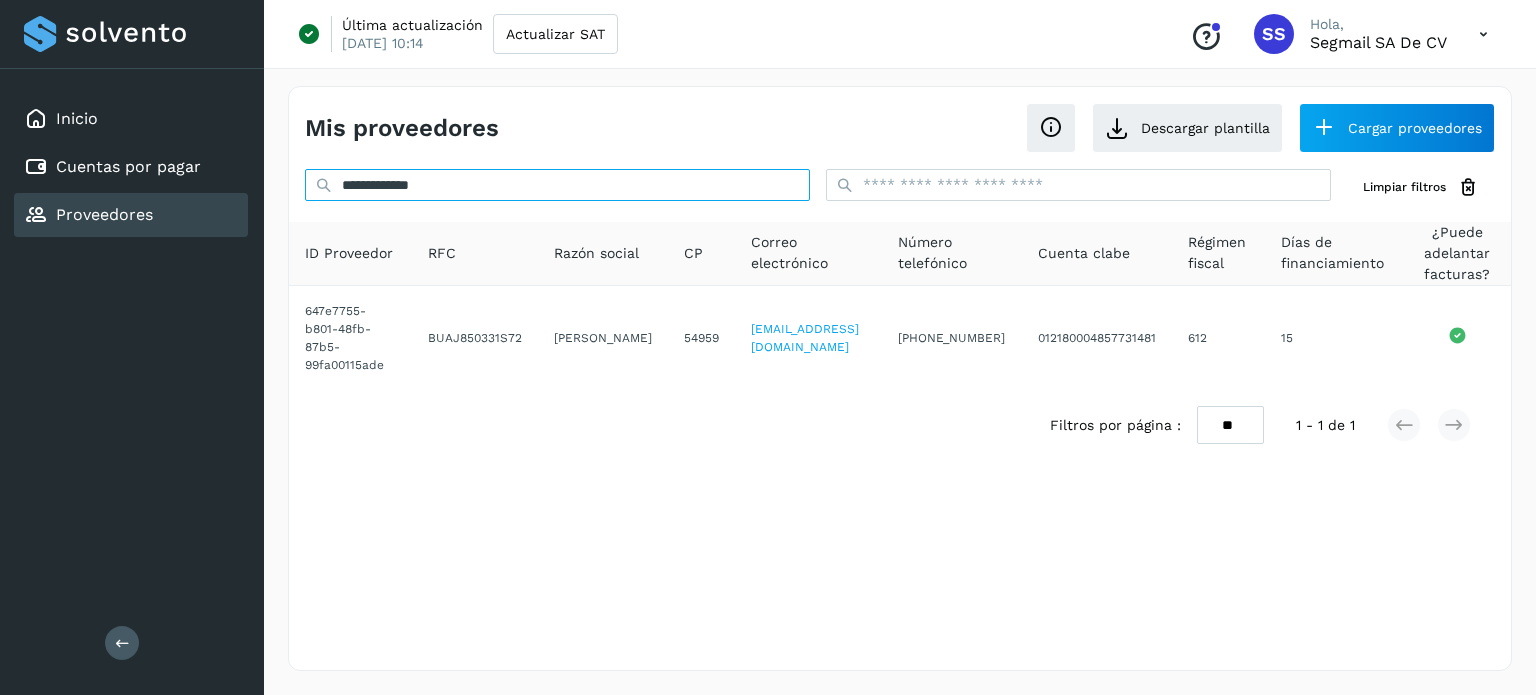 drag, startPoint x: 632, startPoint y: 186, endPoint x: 228, endPoint y: 221, distance: 405.51324 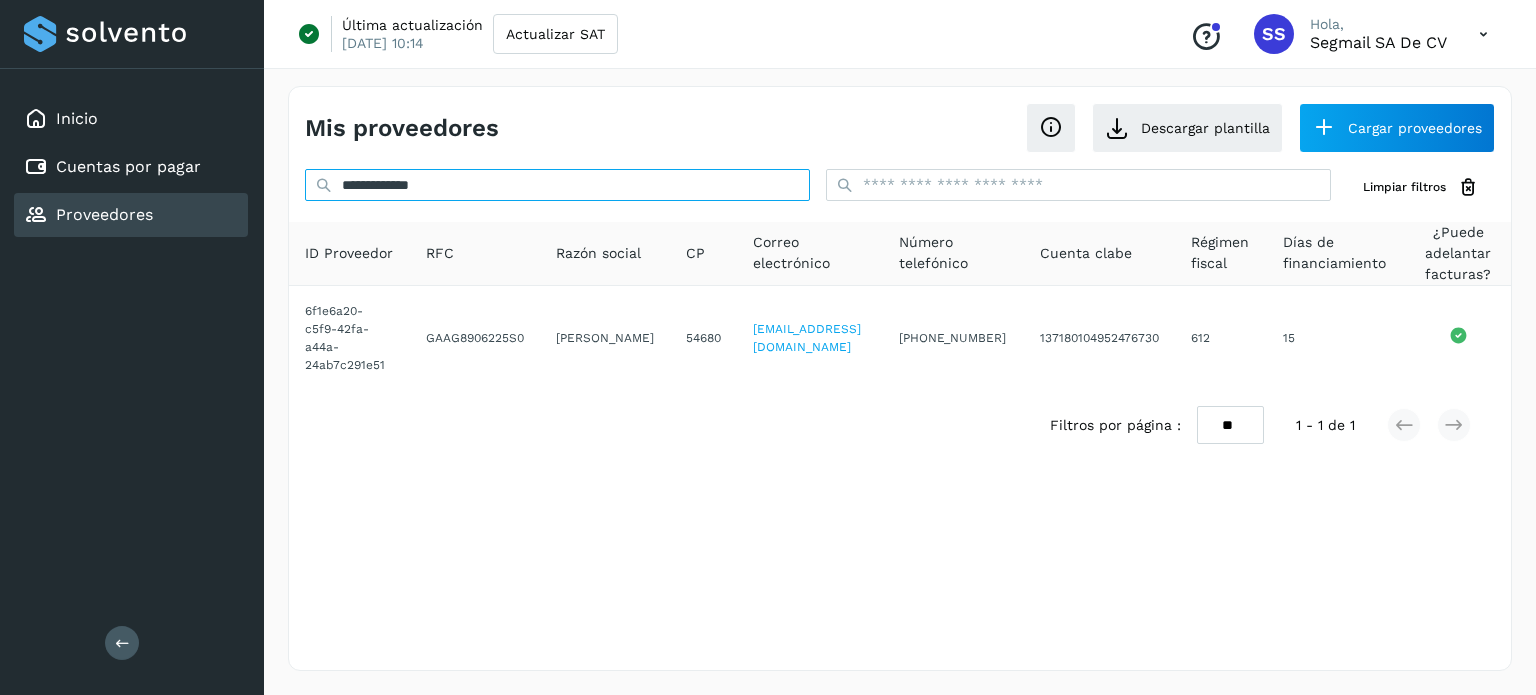 drag, startPoint x: 603, startPoint y: 187, endPoint x: 341, endPoint y: 185, distance: 262.00763 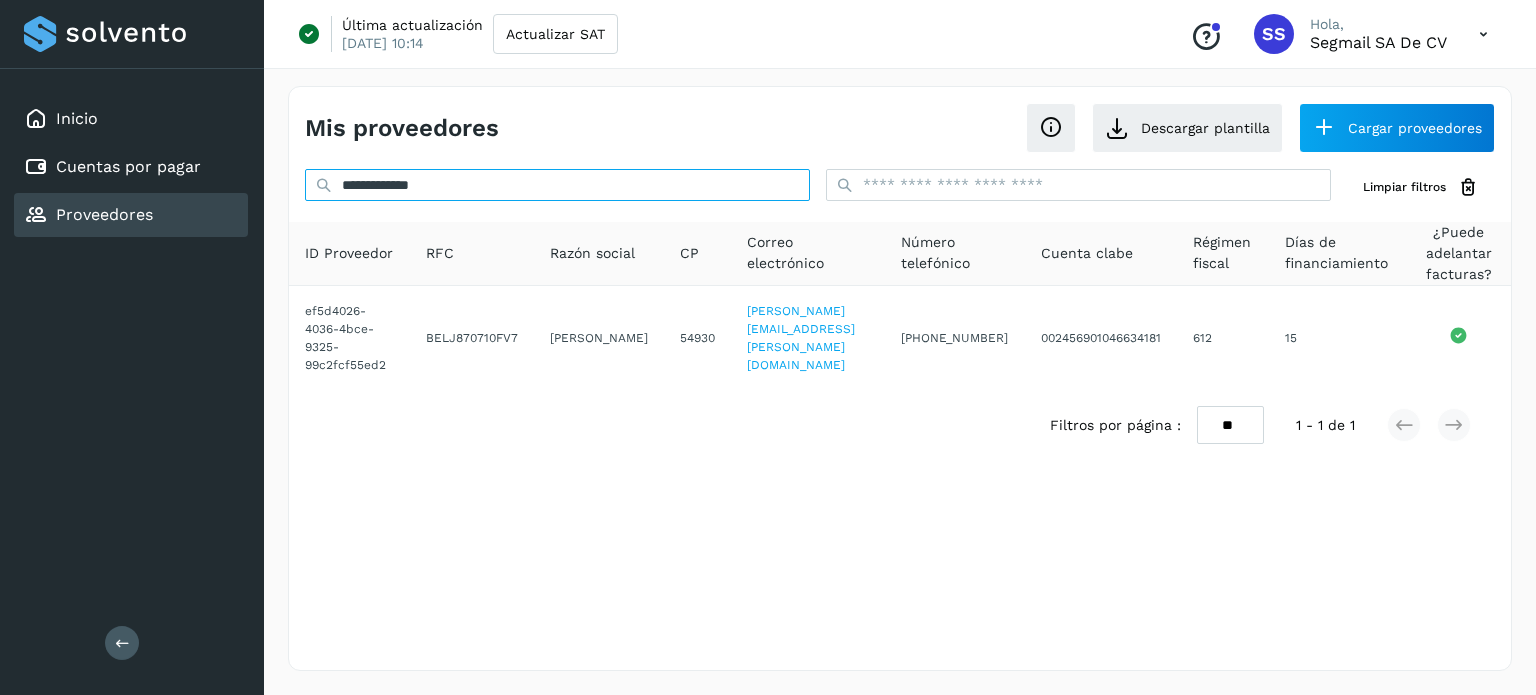 drag, startPoint x: 595, startPoint y: 183, endPoint x: 319, endPoint y: 207, distance: 277.0415 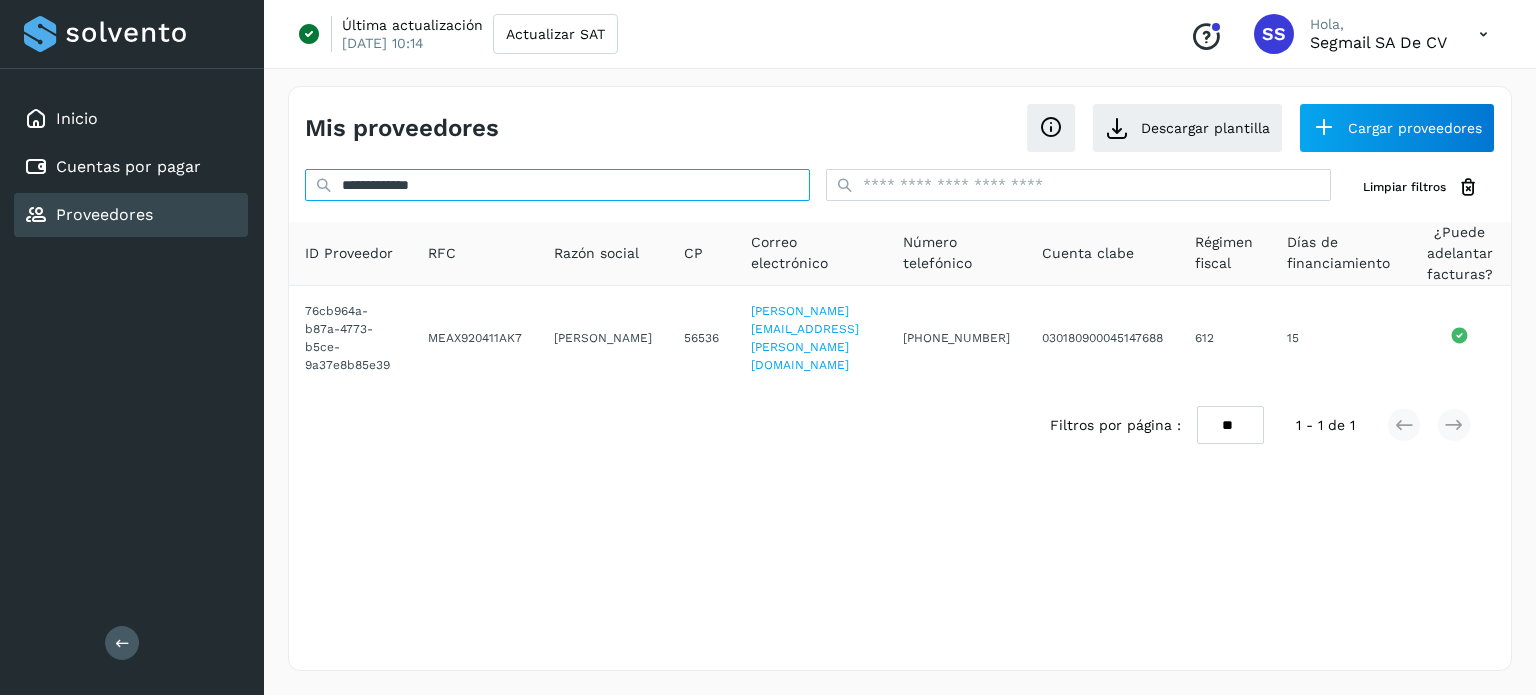 drag, startPoint x: 632, startPoint y: 183, endPoint x: 217, endPoint y: 216, distance: 416.30997 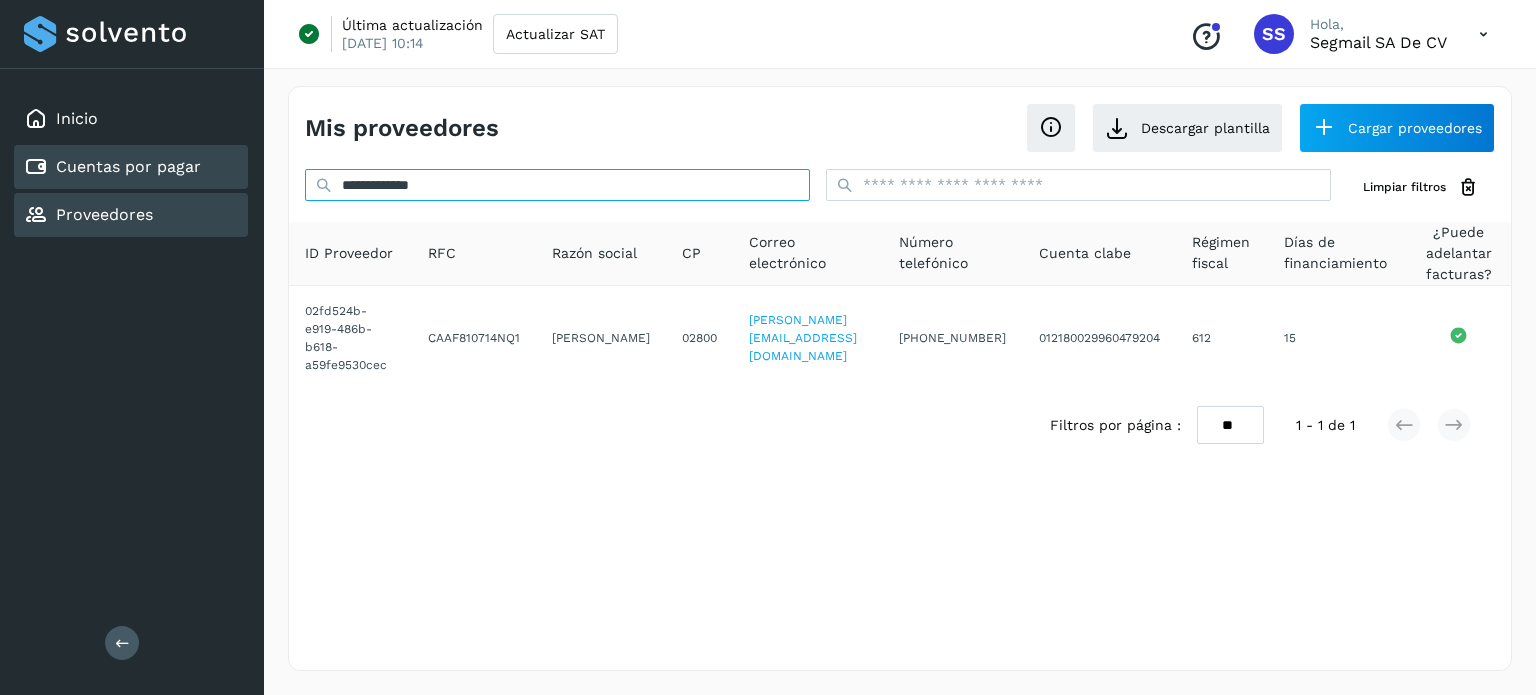 drag, startPoint x: 495, startPoint y: 192, endPoint x: 232, endPoint y: 185, distance: 263.09314 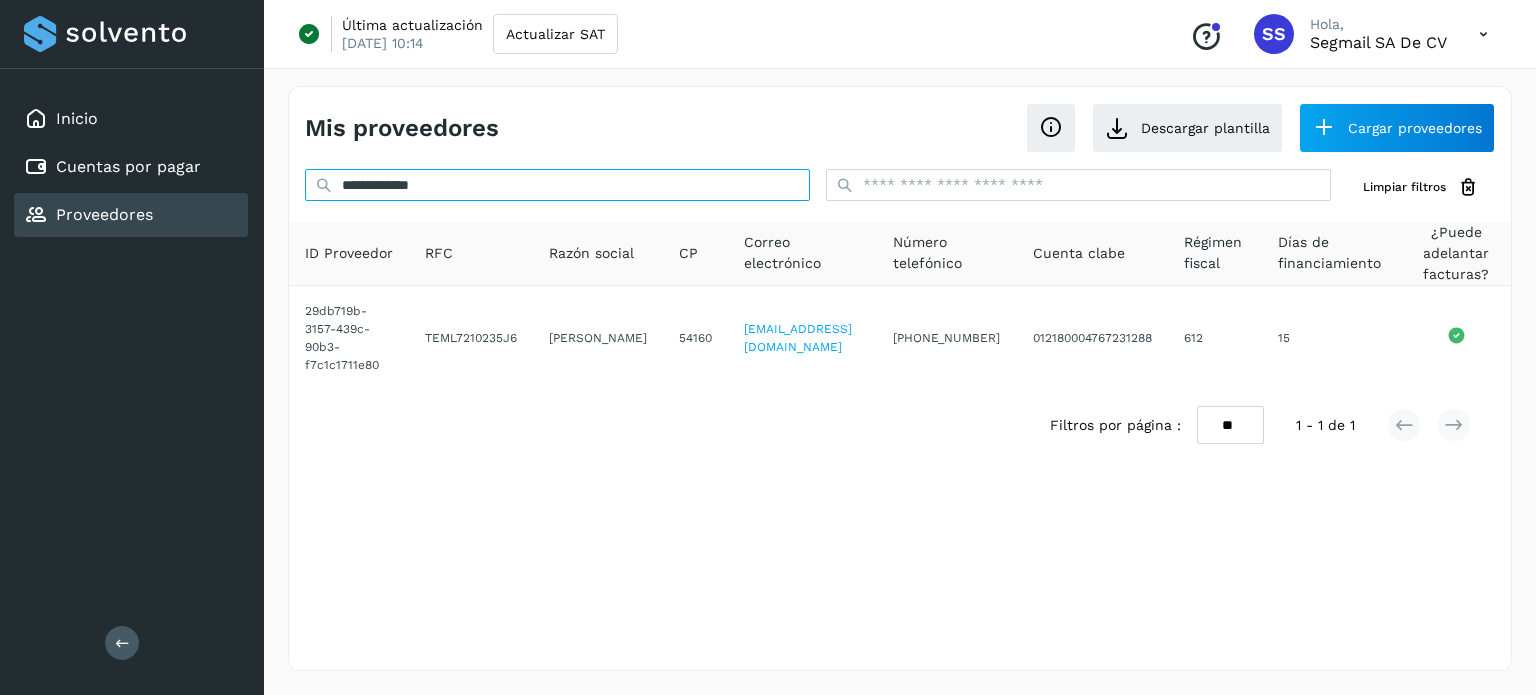 type on "**********" 